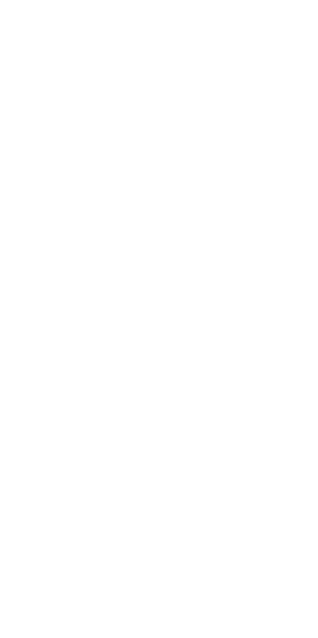 scroll, scrollTop: 0, scrollLeft: 0, axis: both 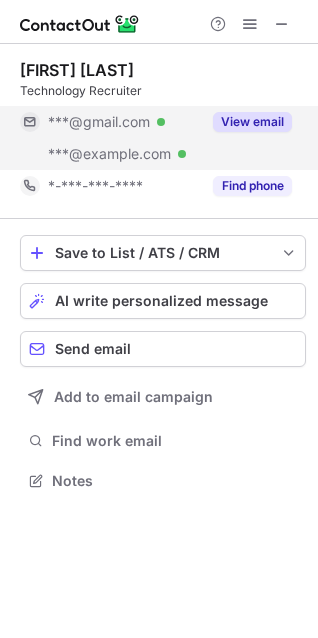 click on "View email" at bounding box center (252, 122) 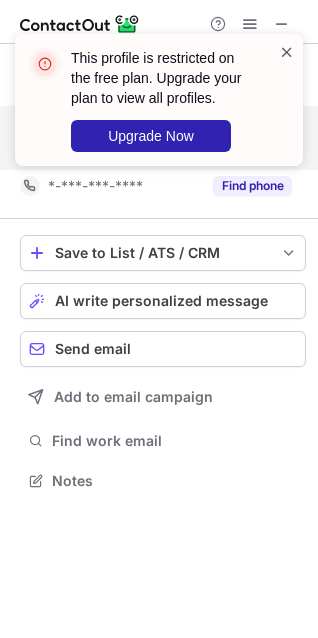 click at bounding box center (287, 52) 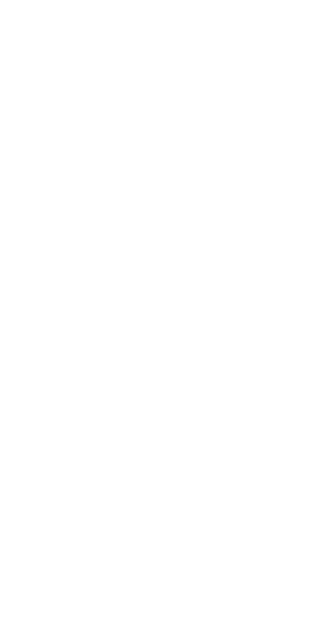 scroll, scrollTop: 0, scrollLeft: 0, axis: both 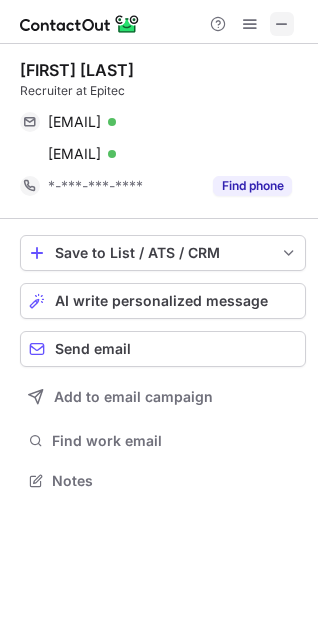 click at bounding box center [282, 24] 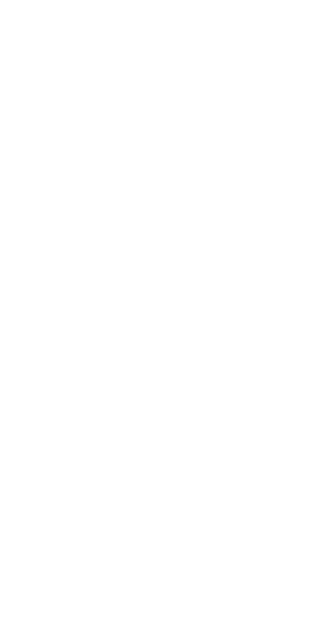 scroll, scrollTop: 0, scrollLeft: 0, axis: both 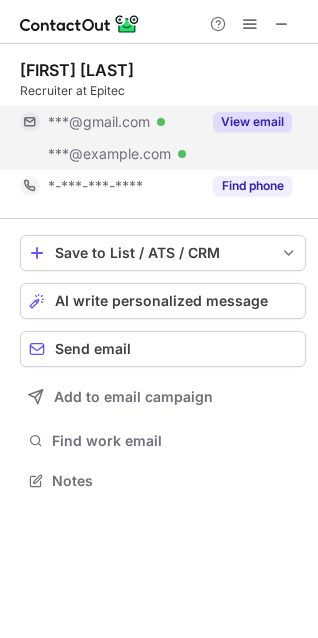 click on "View email" at bounding box center [252, 122] 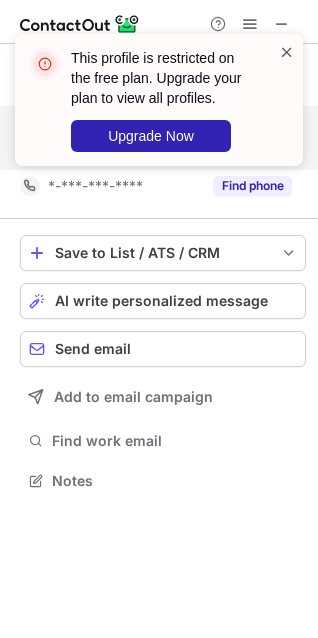 click at bounding box center [287, 52] 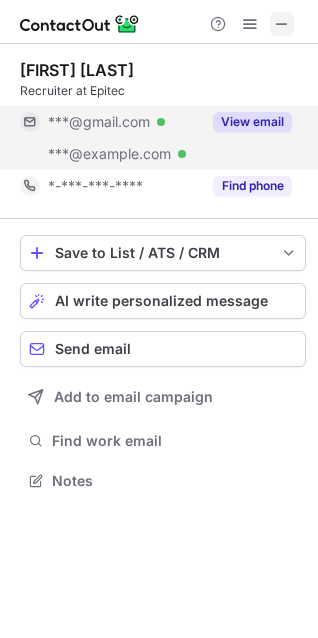 click at bounding box center (282, 24) 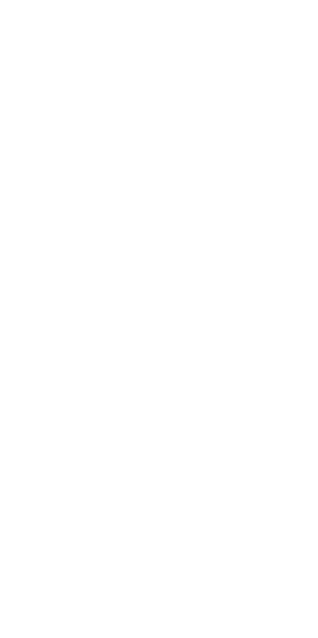 scroll, scrollTop: 0, scrollLeft: 0, axis: both 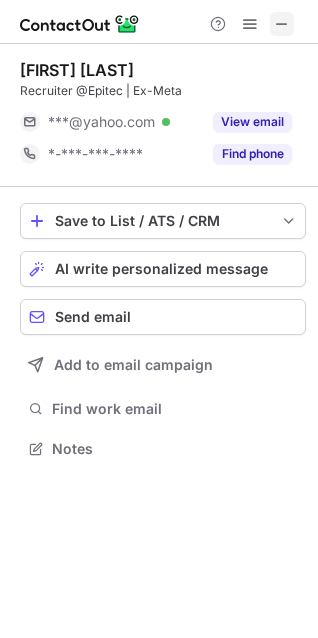 click at bounding box center (282, 24) 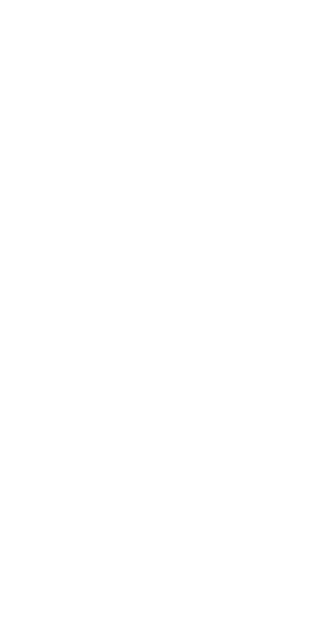 scroll, scrollTop: 0, scrollLeft: 0, axis: both 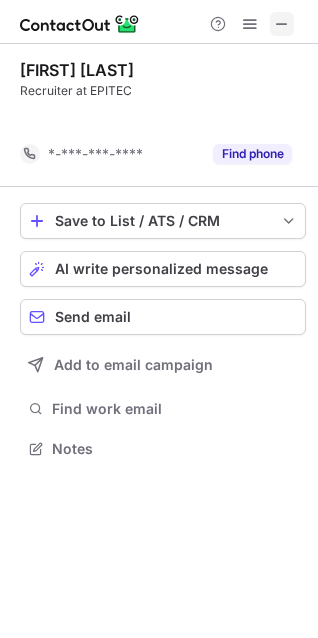 click at bounding box center (282, 24) 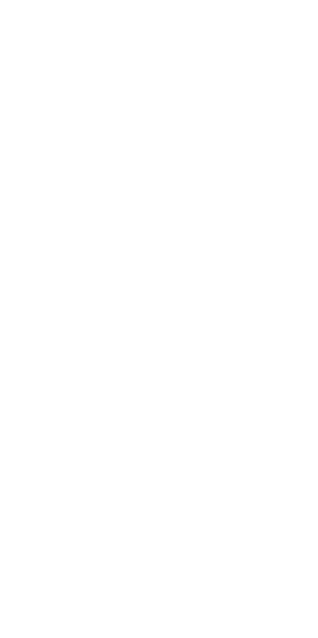 scroll, scrollTop: 0, scrollLeft: 0, axis: both 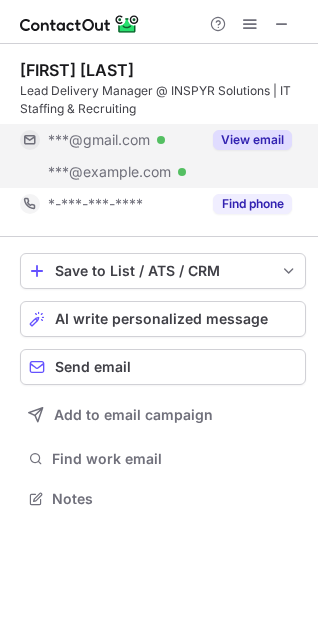 click on "View email" at bounding box center (252, 140) 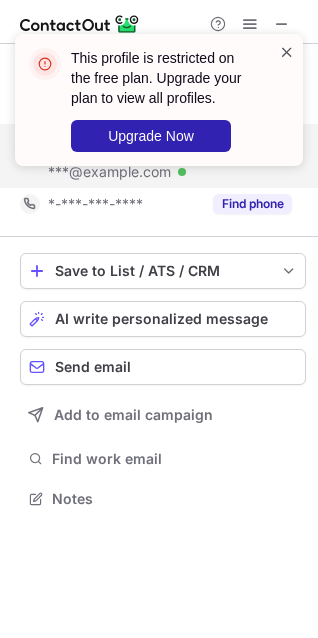 click at bounding box center (287, 52) 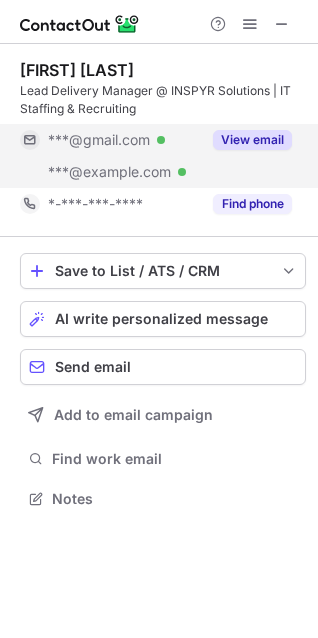 click on "This profile is restricted on the free plan. Upgrade your plan to view all profiles. Upgrade Now" at bounding box center [159, 108] 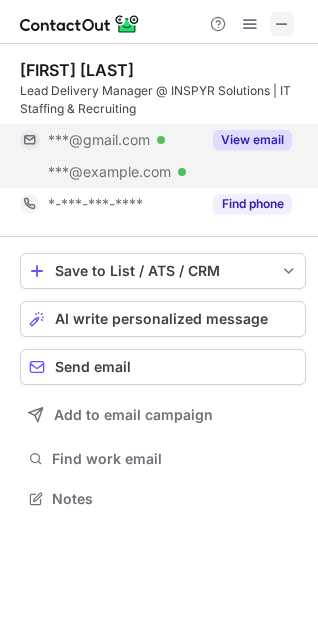 click at bounding box center (282, 24) 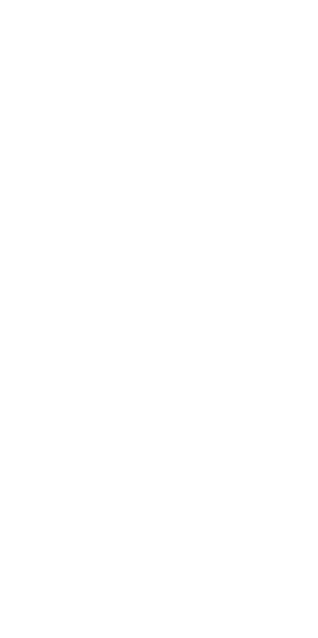 scroll, scrollTop: 0, scrollLeft: 0, axis: both 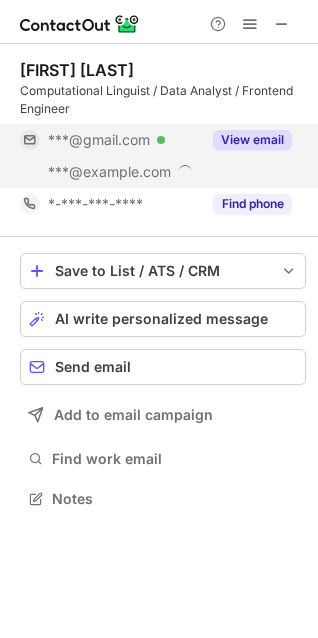 click on "View email" at bounding box center [252, 140] 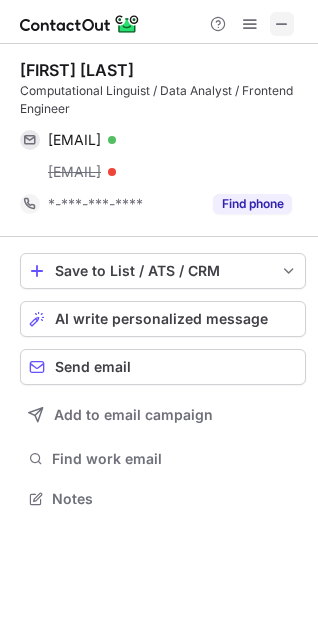 click at bounding box center (282, 24) 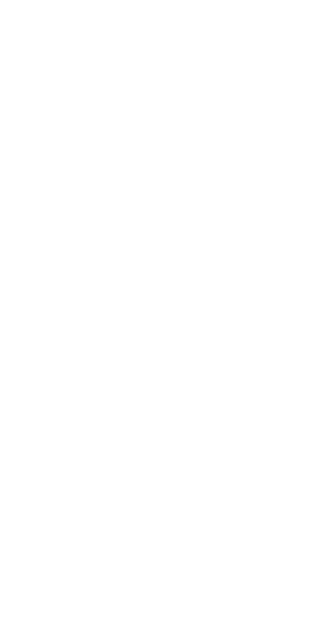 scroll, scrollTop: 0, scrollLeft: 0, axis: both 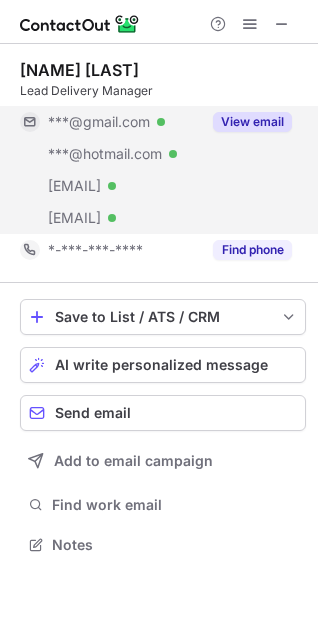click on "View email" at bounding box center [252, 122] 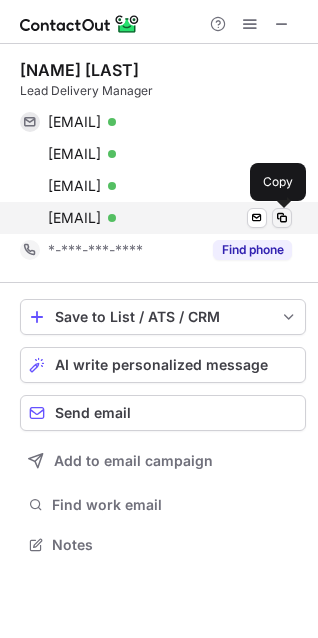 click at bounding box center [282, 218] 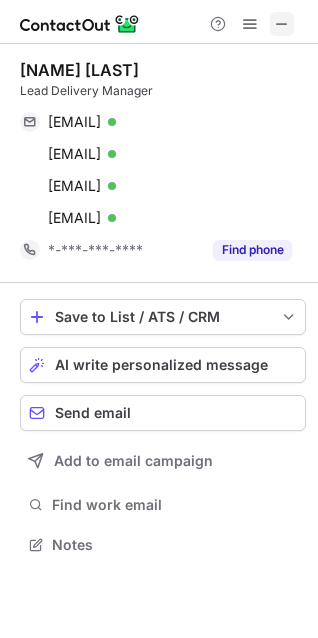 click at bounding box center [282, 24] 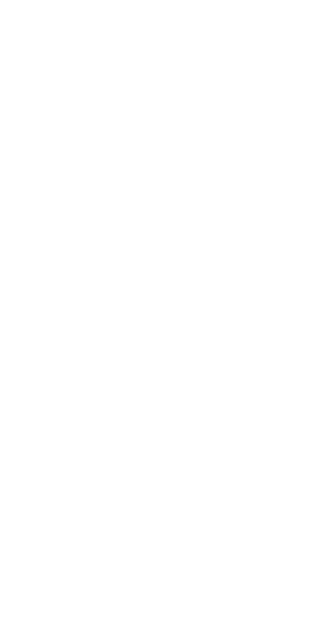 scroll, scrollTop: 0, scrollLeft: 0, axis: both 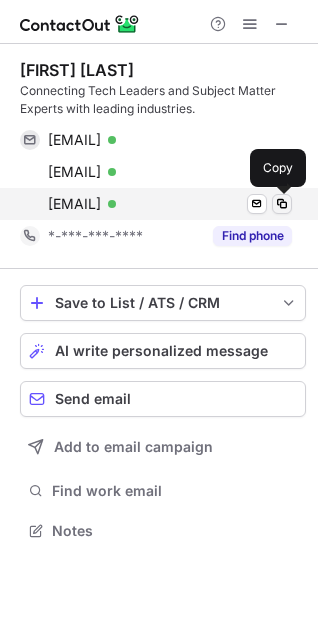 click at bounding box center (282, 204) 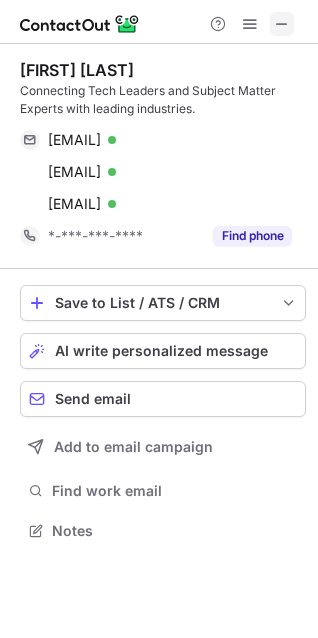 click at bounding box center [282, 24] 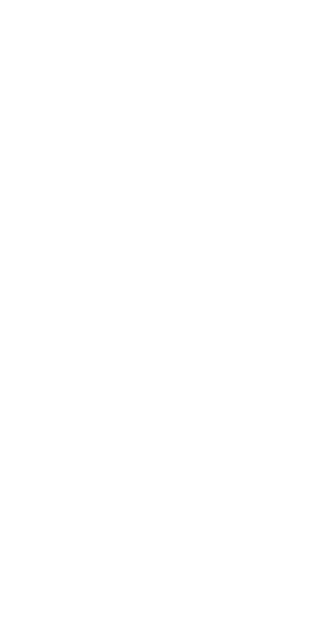 scroll, scrollTop: 0, scrollLeft: 0, axis: both 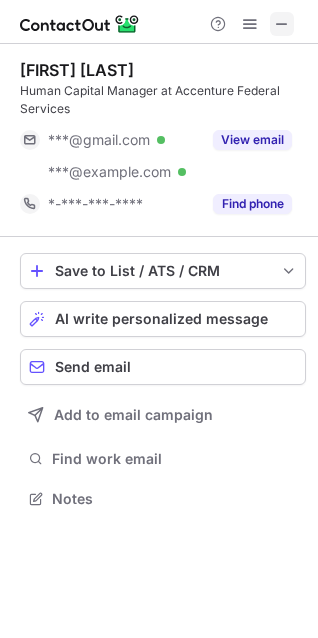 click at bounding box center [282, 24] 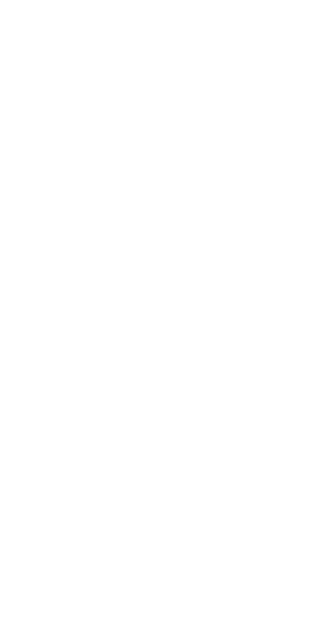 scroll, scrollTop: 0, scrollLeft: 0, axis: both 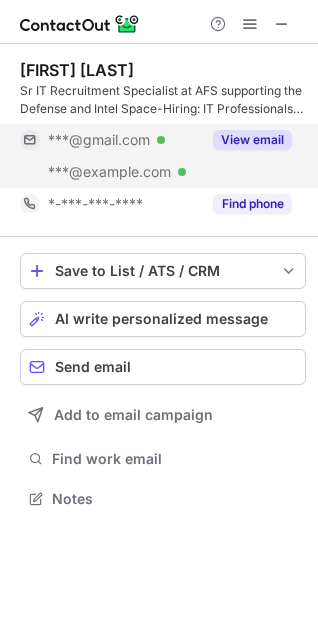 click on "View email" at bounding box center (252, 140) 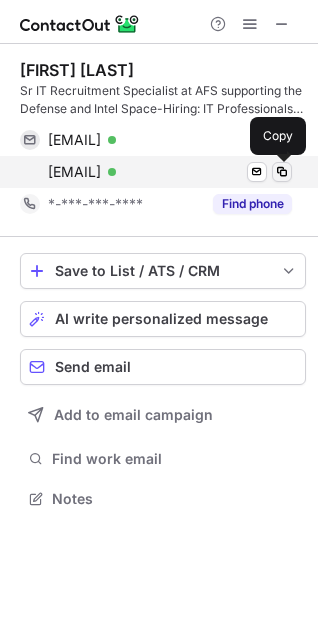 click at bounding box center [282, 172] 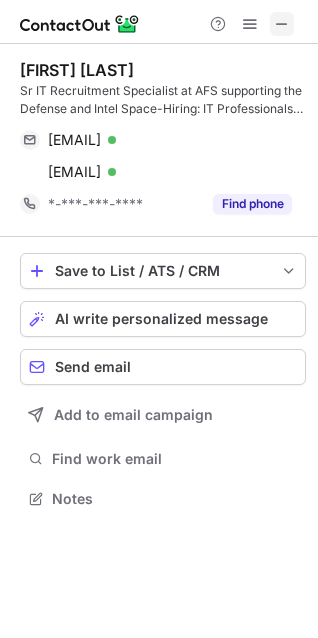 click at bounding box center [282, 24] 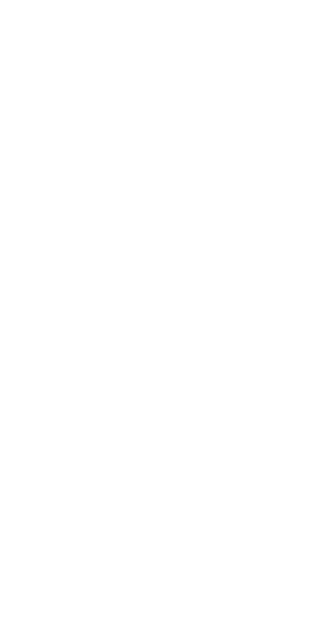scroll, scrollTop: 0, scrollLeft: 0, axis: both 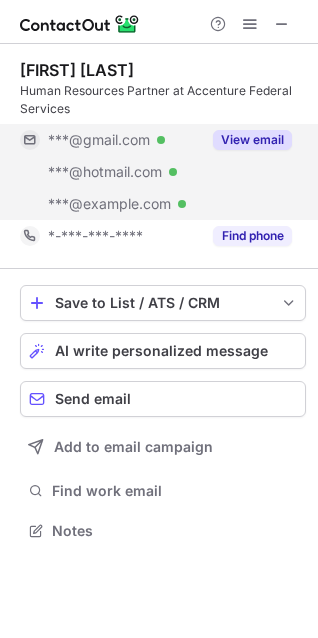 click on "View email" at bounding box center [252, 140] 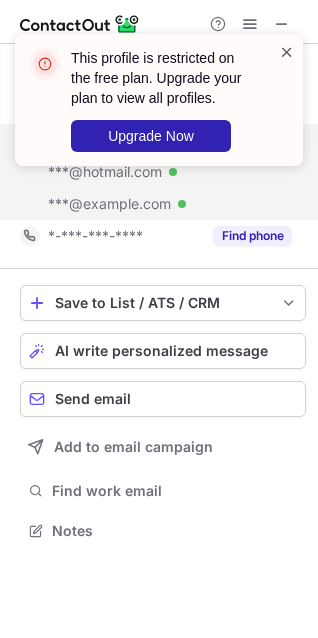 click at bounding box center [287, 52] 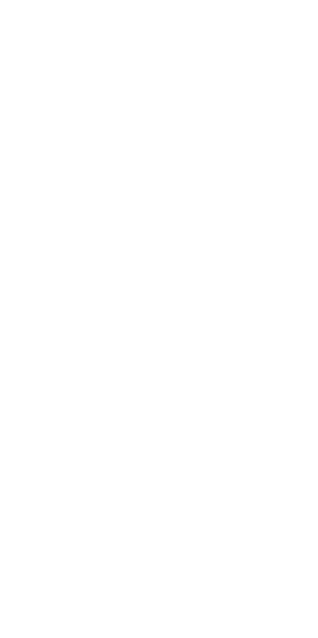 scroll, scrollTop: 0, scrollLeft: 0, axis: both 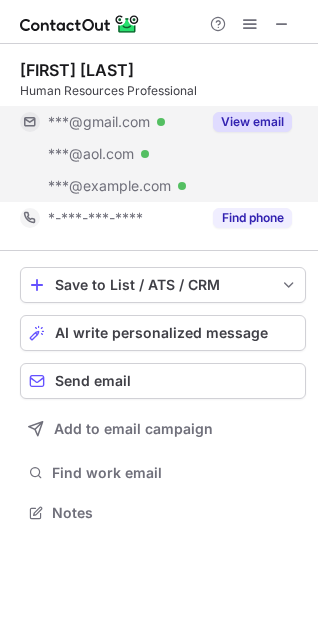 click on "View email" at bounding box center [252, 122] 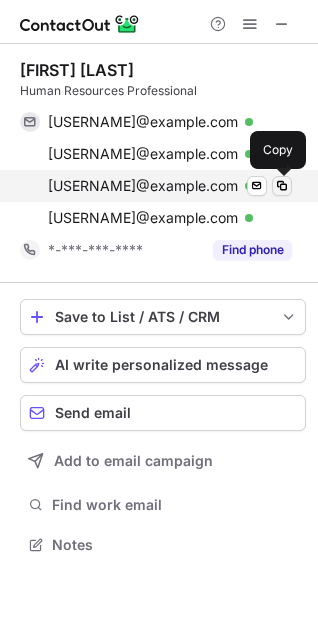 scroll, scrollTop: 10, scrollLeft: 10, axis: both 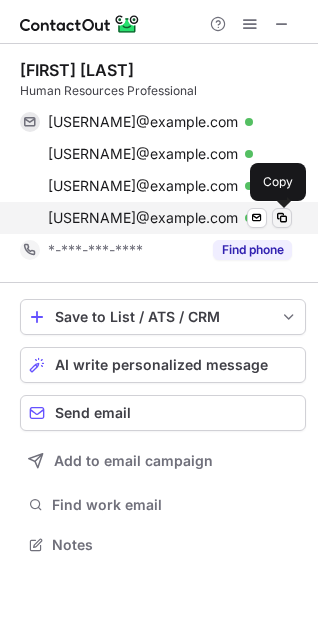 click at bounding box center (282, 218) 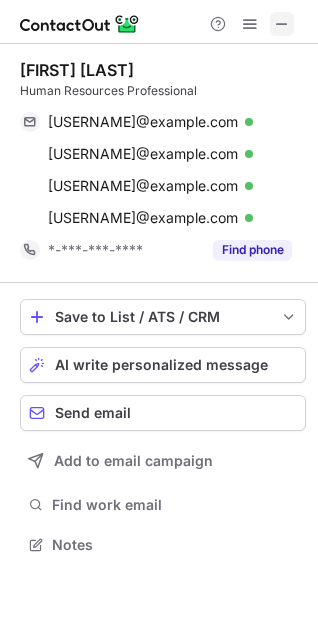 click at bounding box center [282, 24] 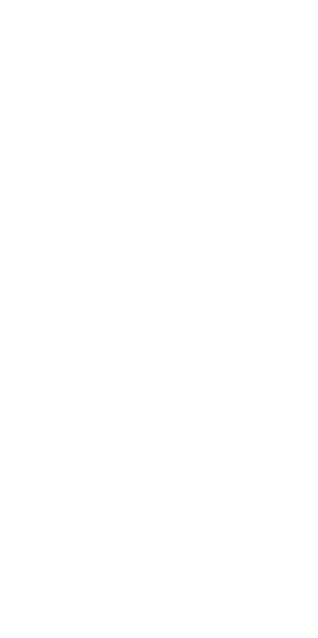 scroll, scrollTop: 0, scrollLeft: 0, axis: both 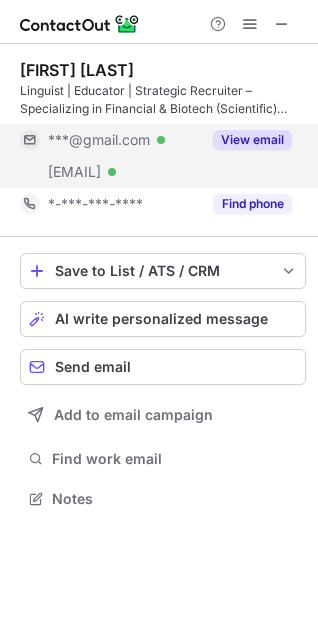 click on "View email" at bounding box center (252, 140) 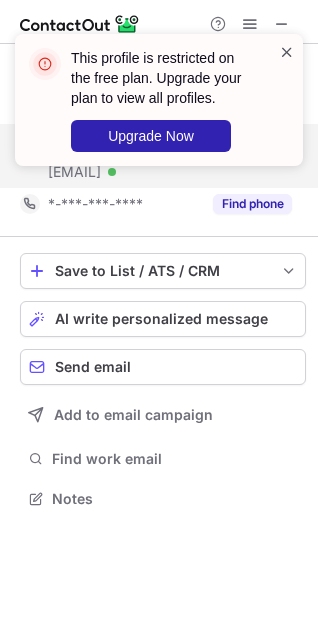 click at bounding box center [287, 52] 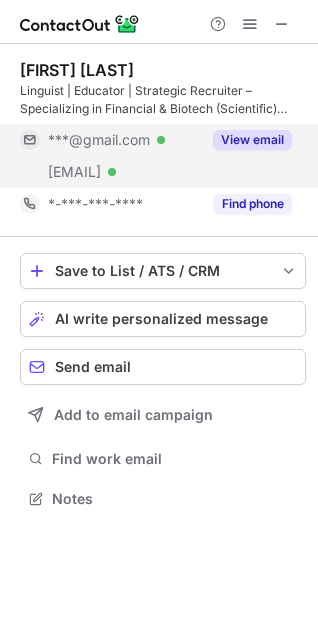 click at bounding box center [282, 24] 